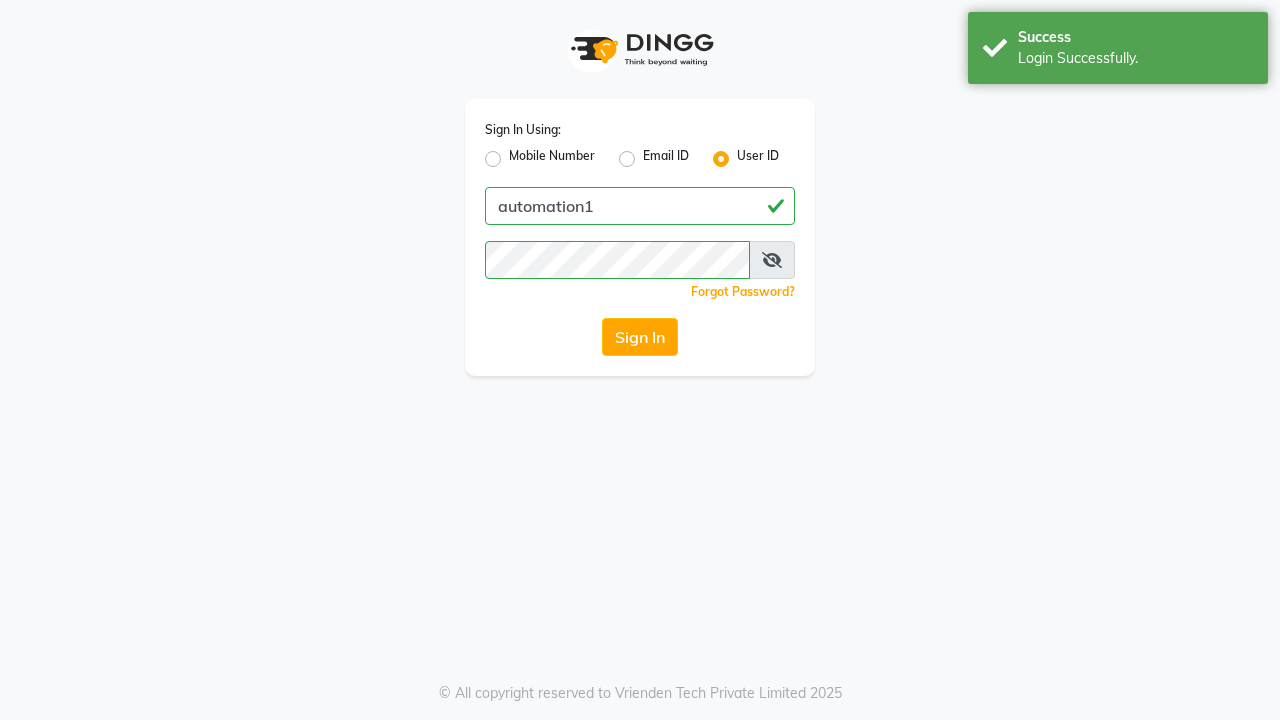 scroll, scrollTop: 0, scrollLeft: 0, axis: both 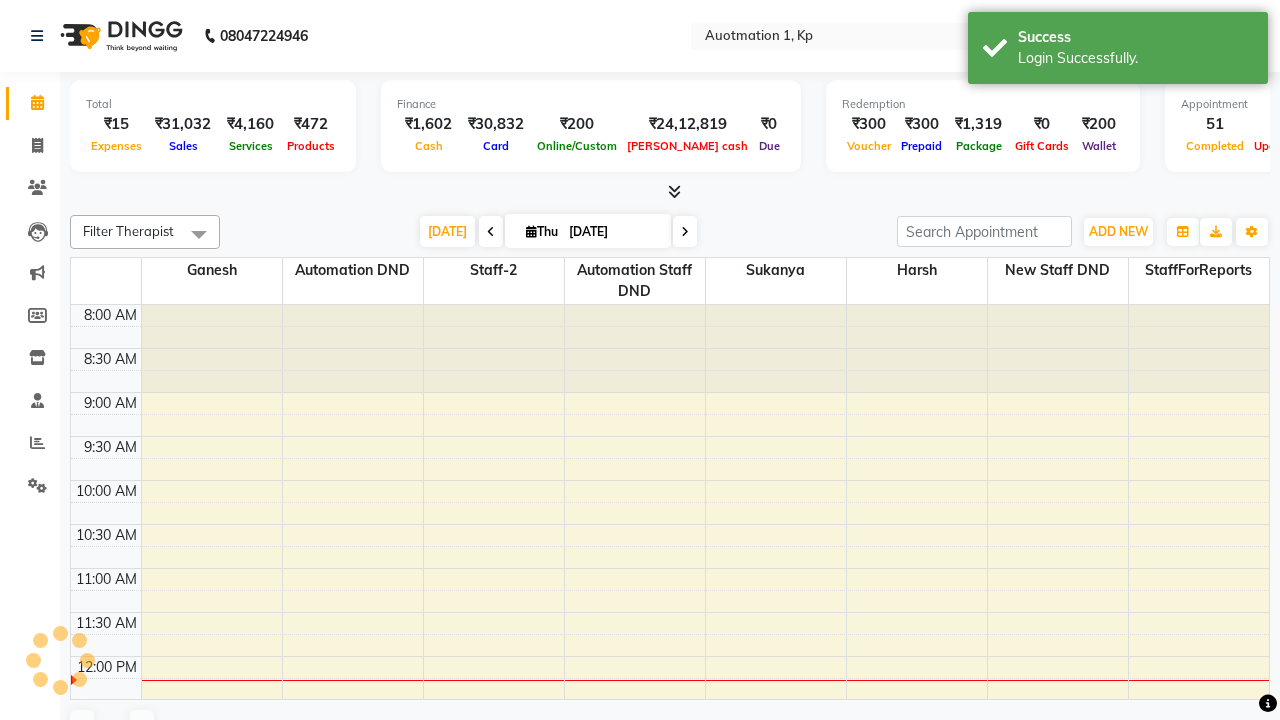 select on "en" 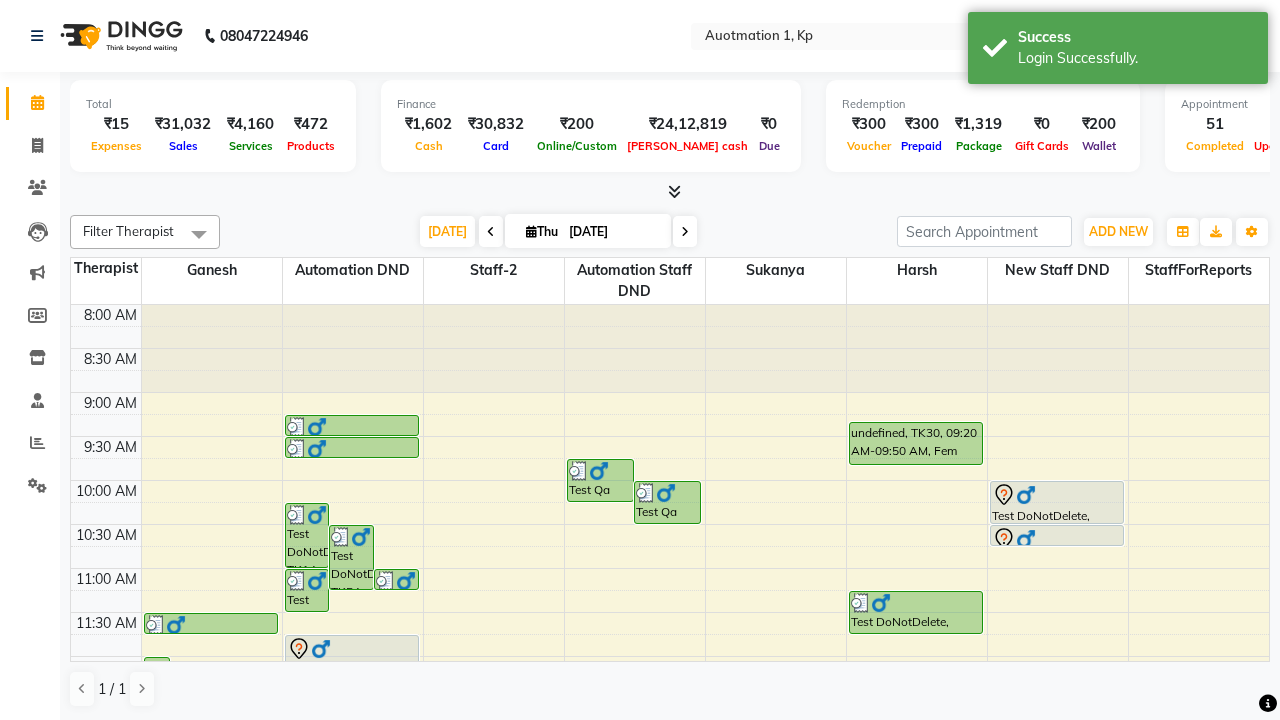 scroll, scrollTop: 0, scrollLeft: 0, axis: both 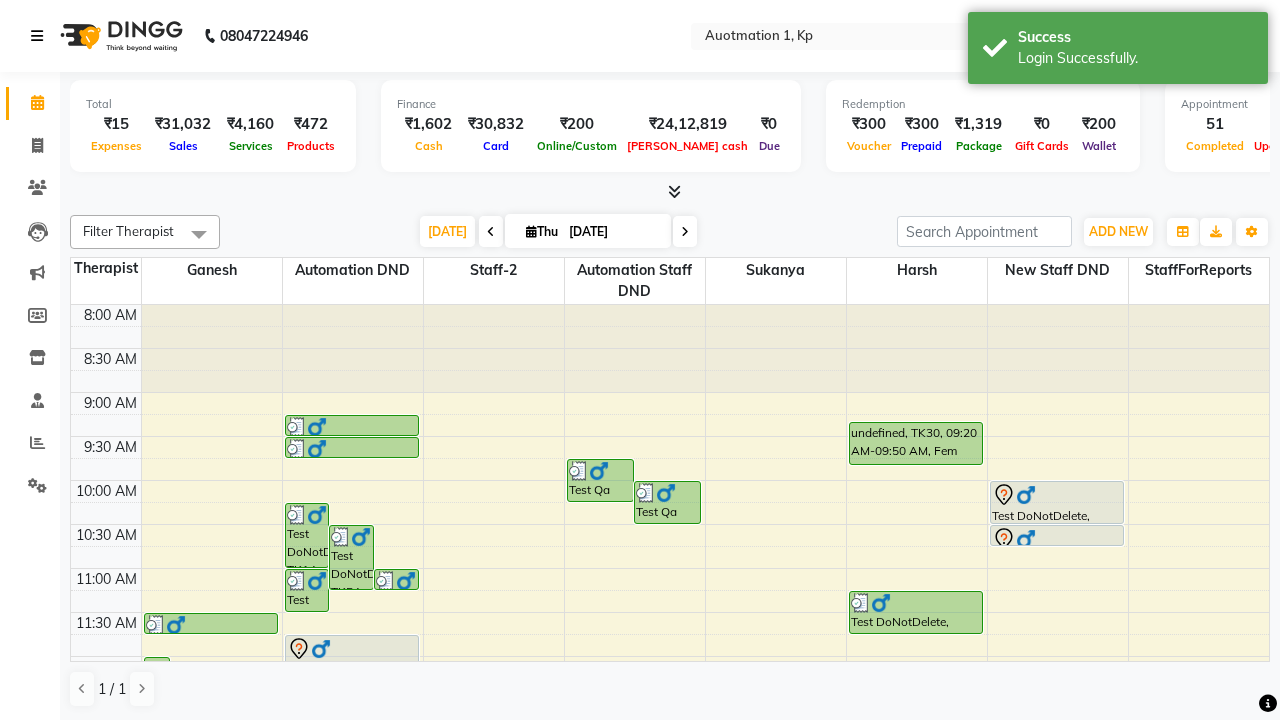click at bounding box center [37, 36] 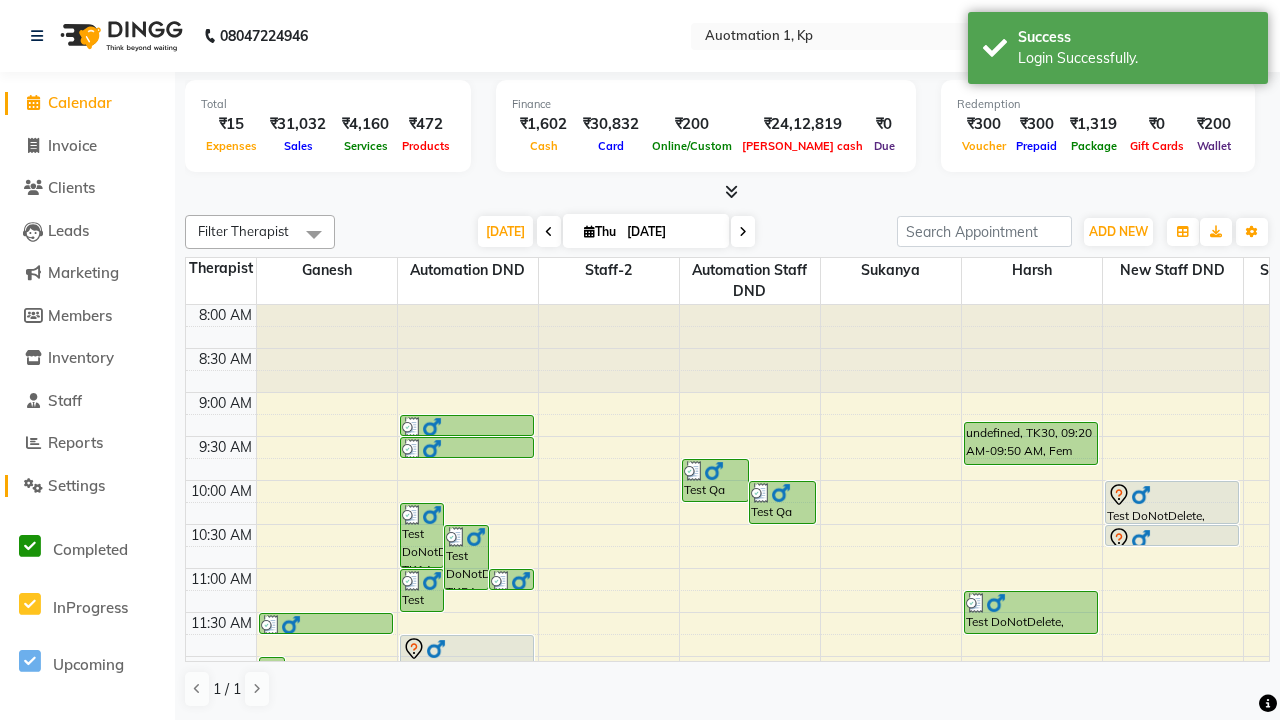 click on "Settings" 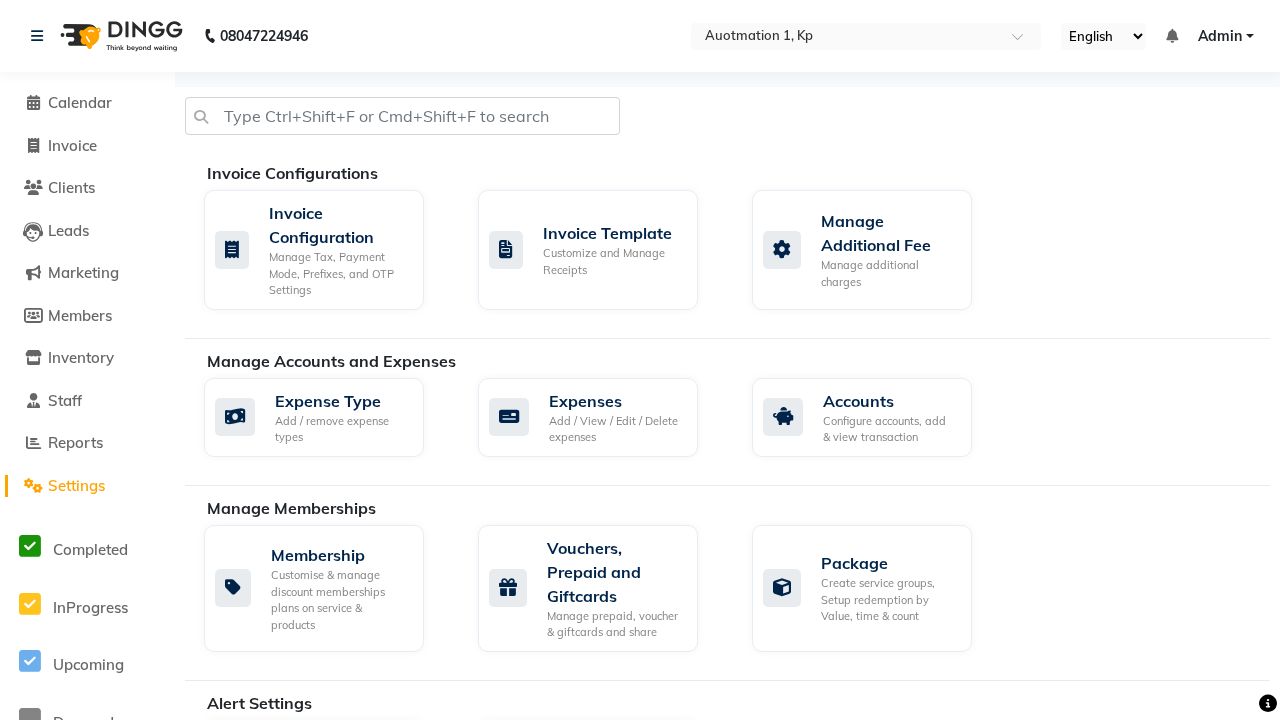 click on "Manage Services" 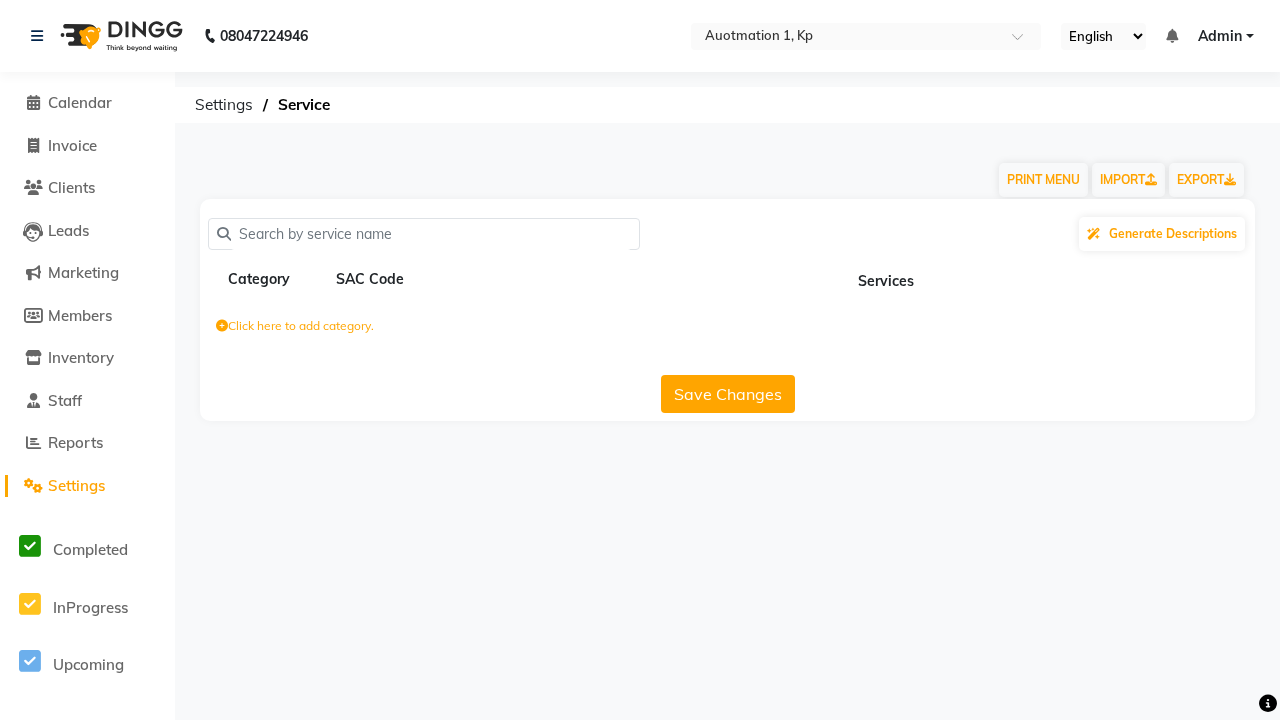 click on "Click here to add category." 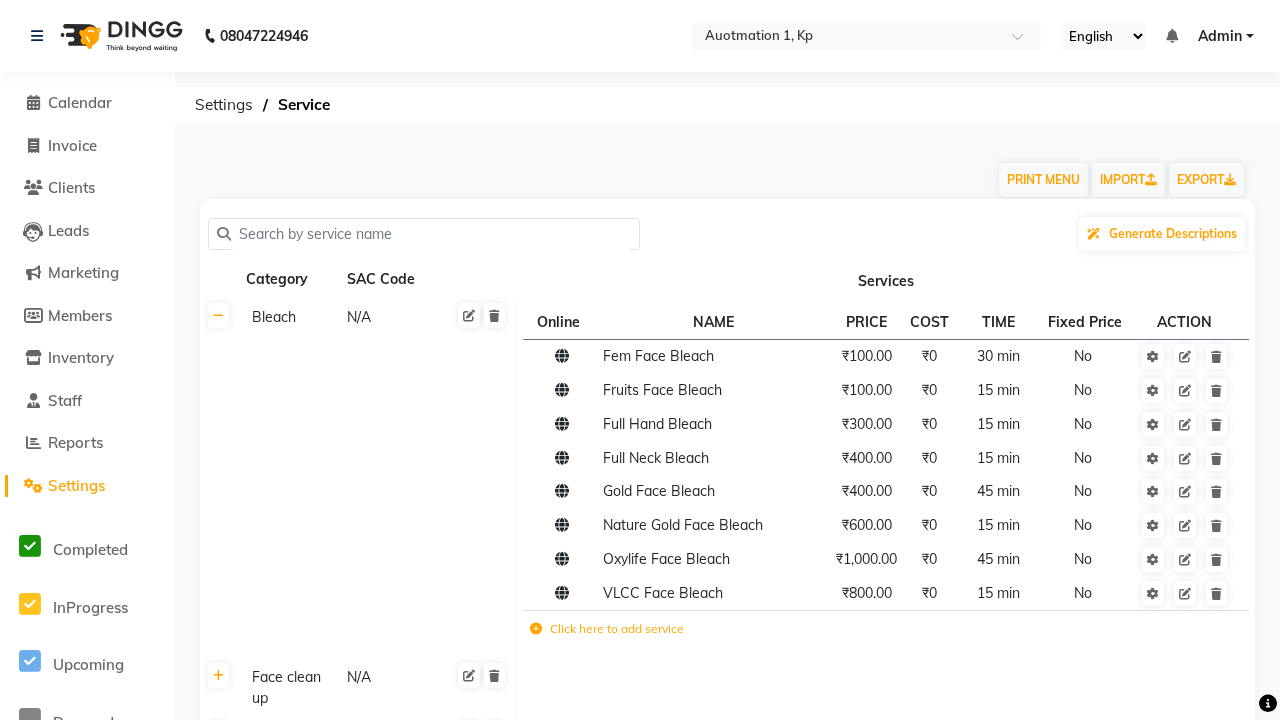 scroll, scrollTop: 0, scrollLeft: 15, axis: horizontal 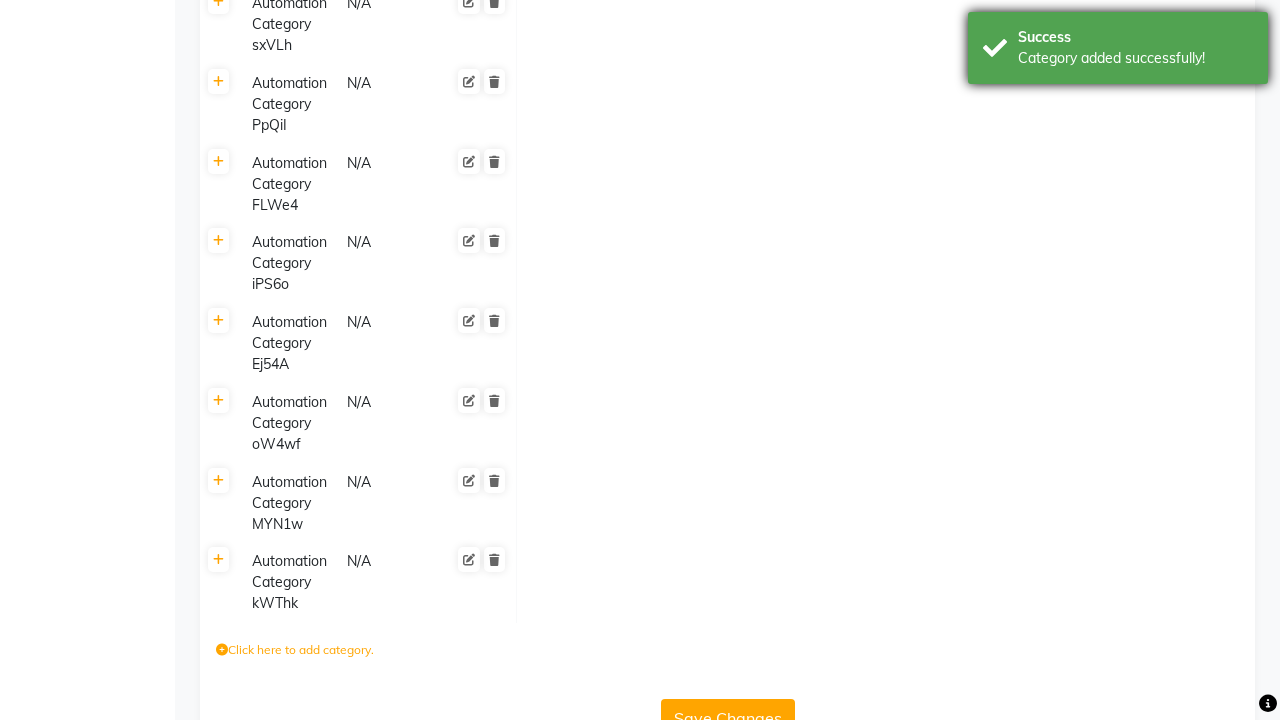 click on "Category added successfully!" at bounding box center [1135, 58] 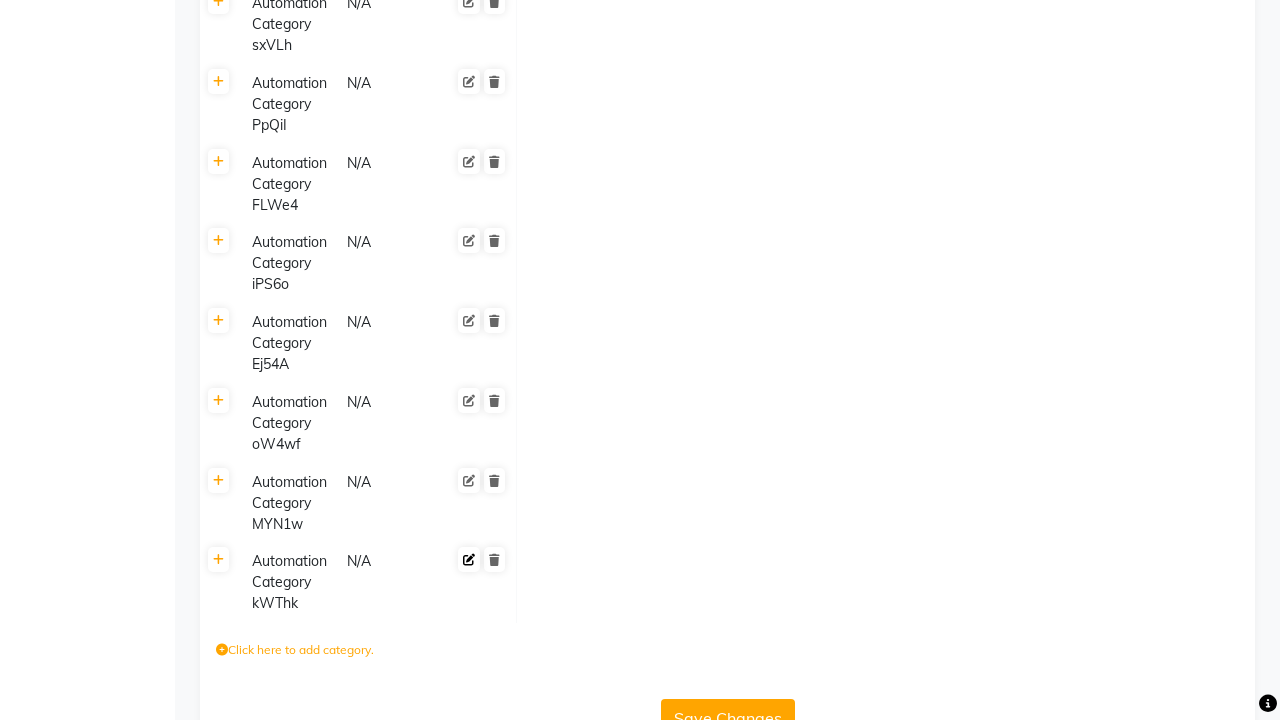 click 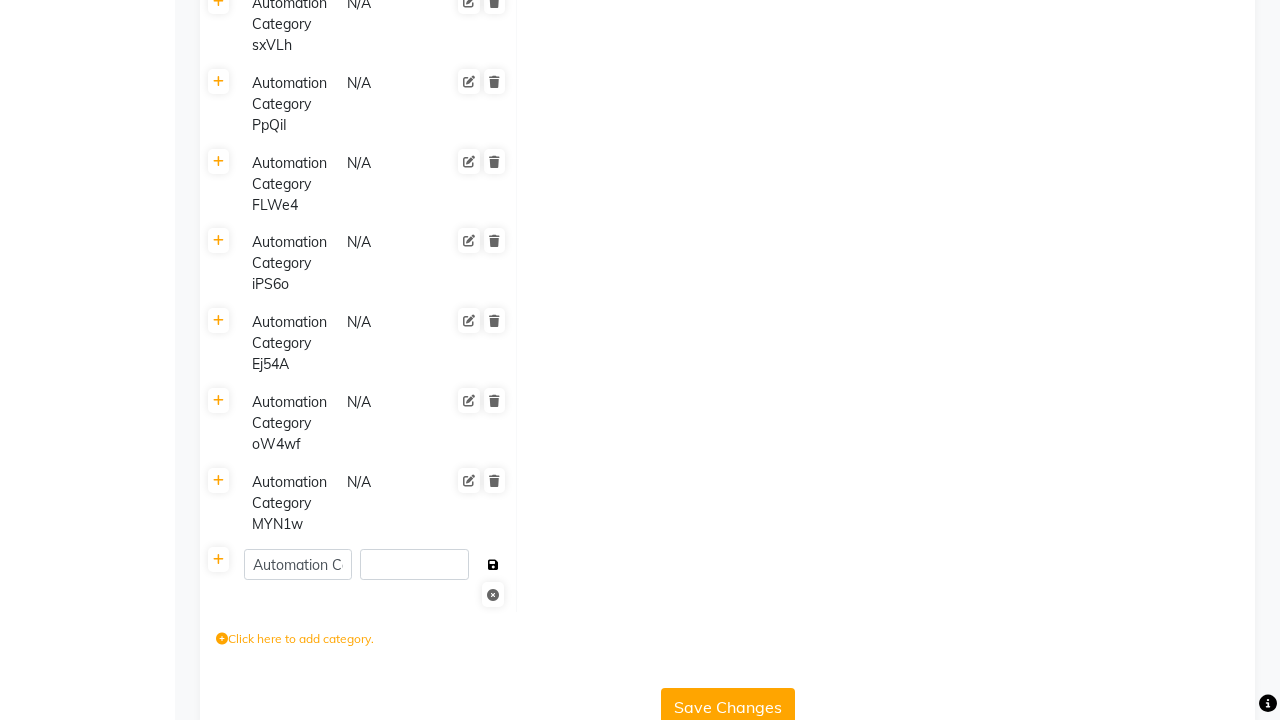 click 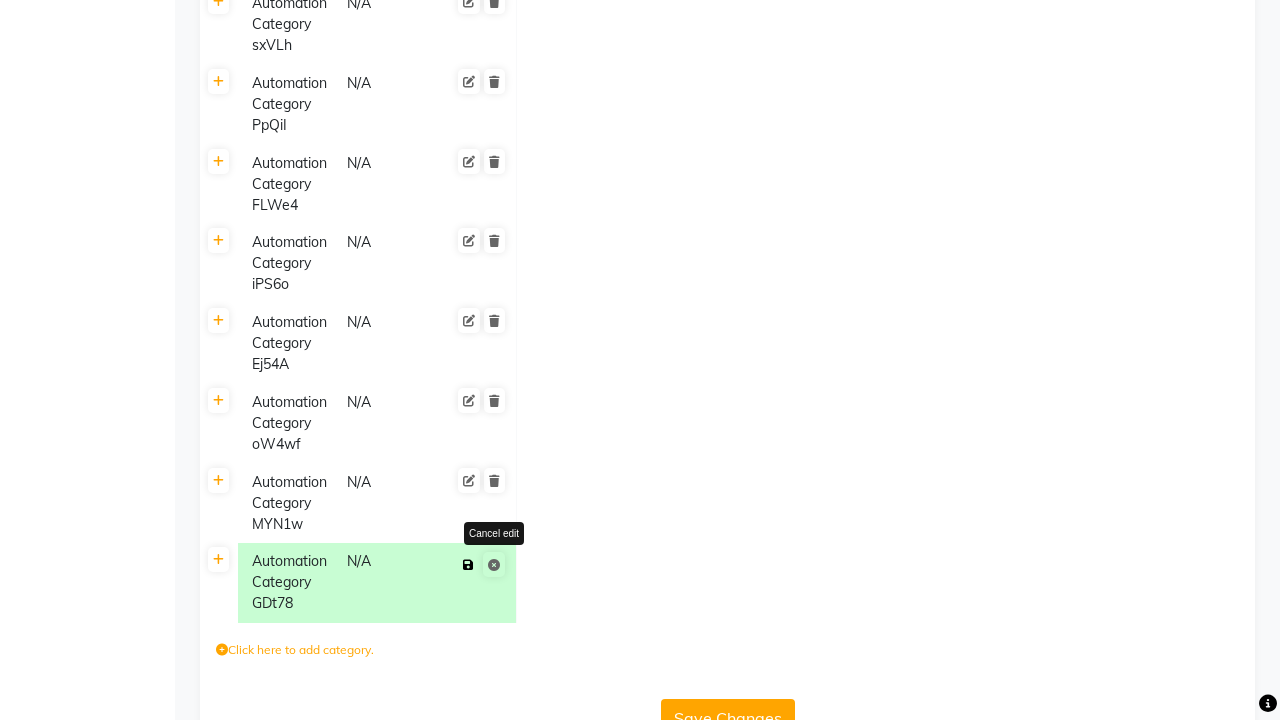 click 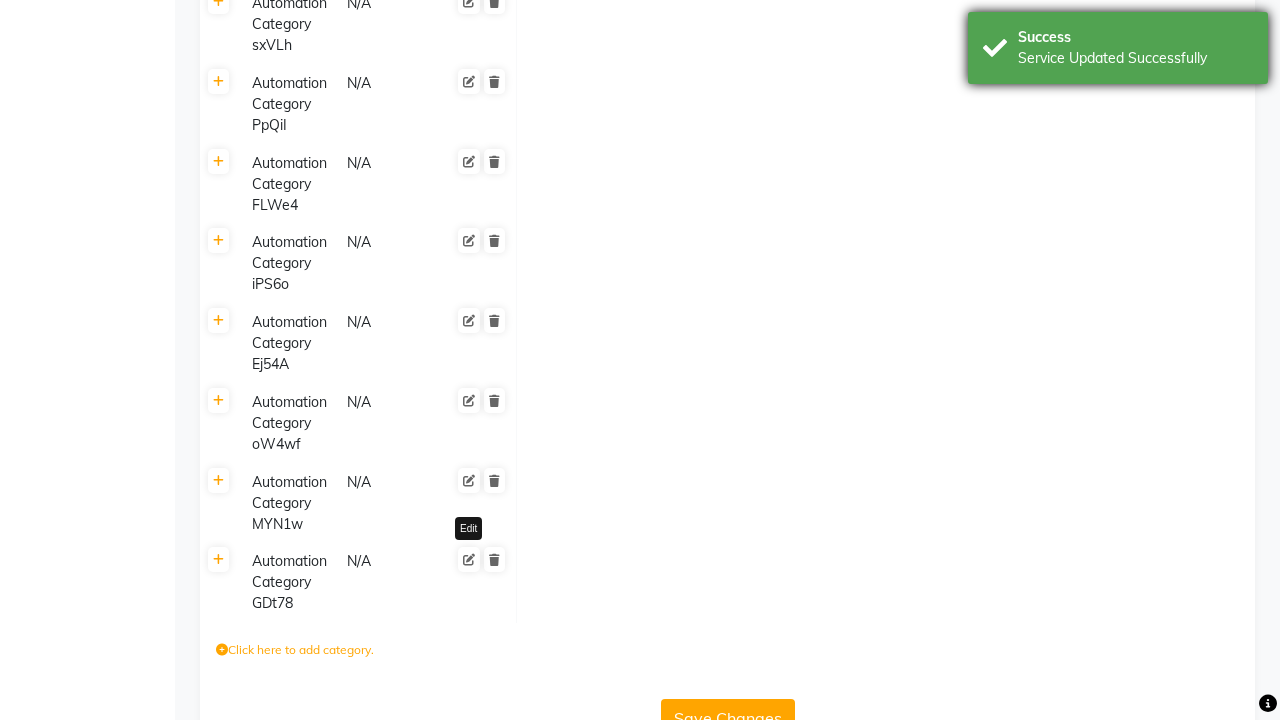 click on "Service Updated Successfully" at bounding box center (1135, 58) 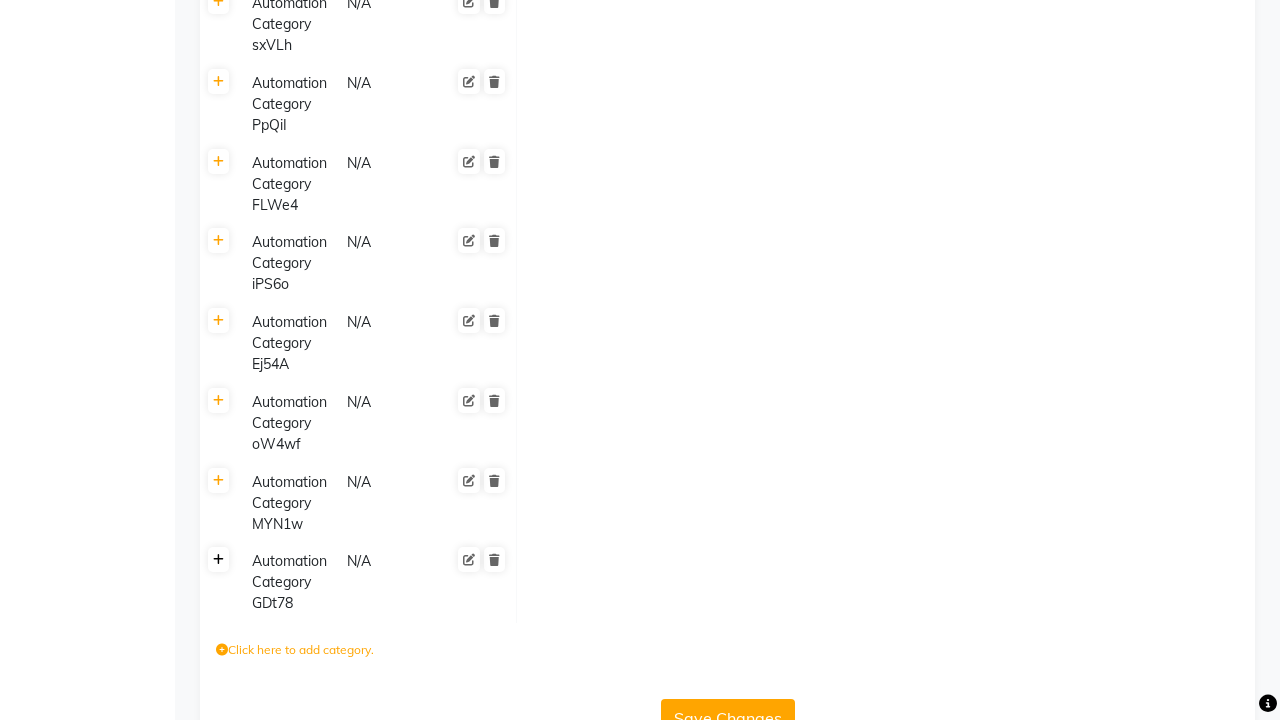click 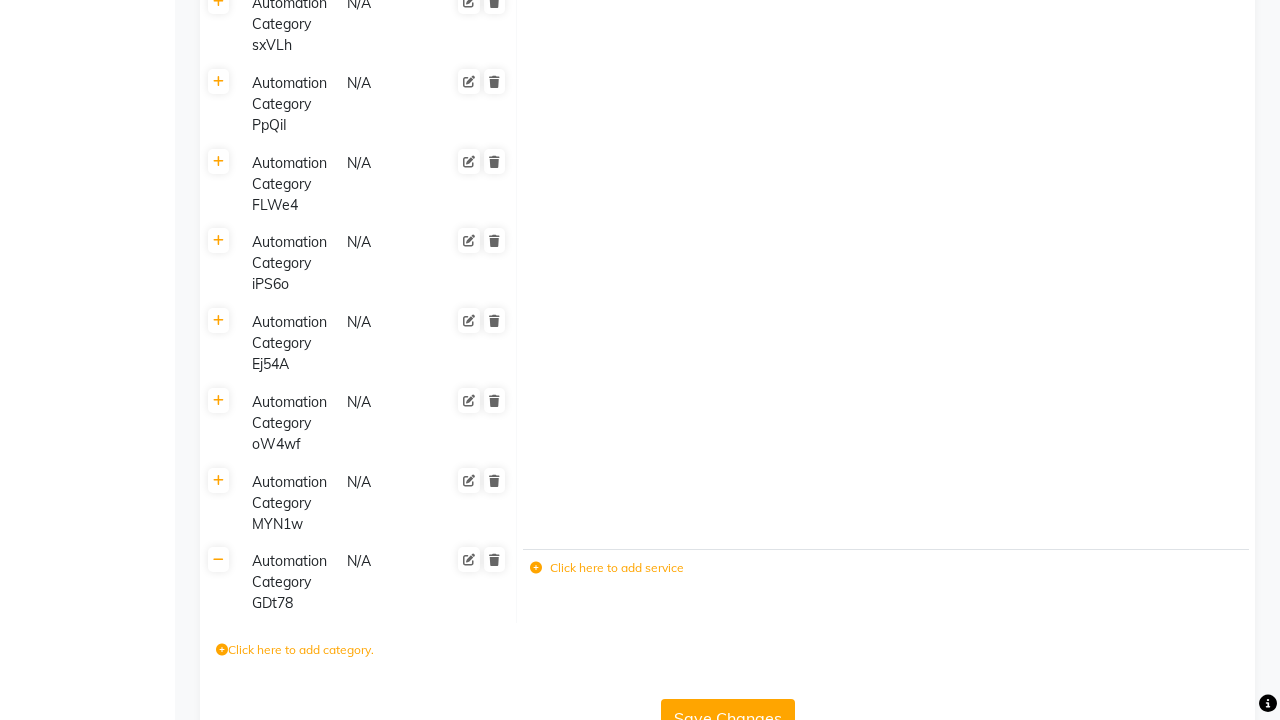 click 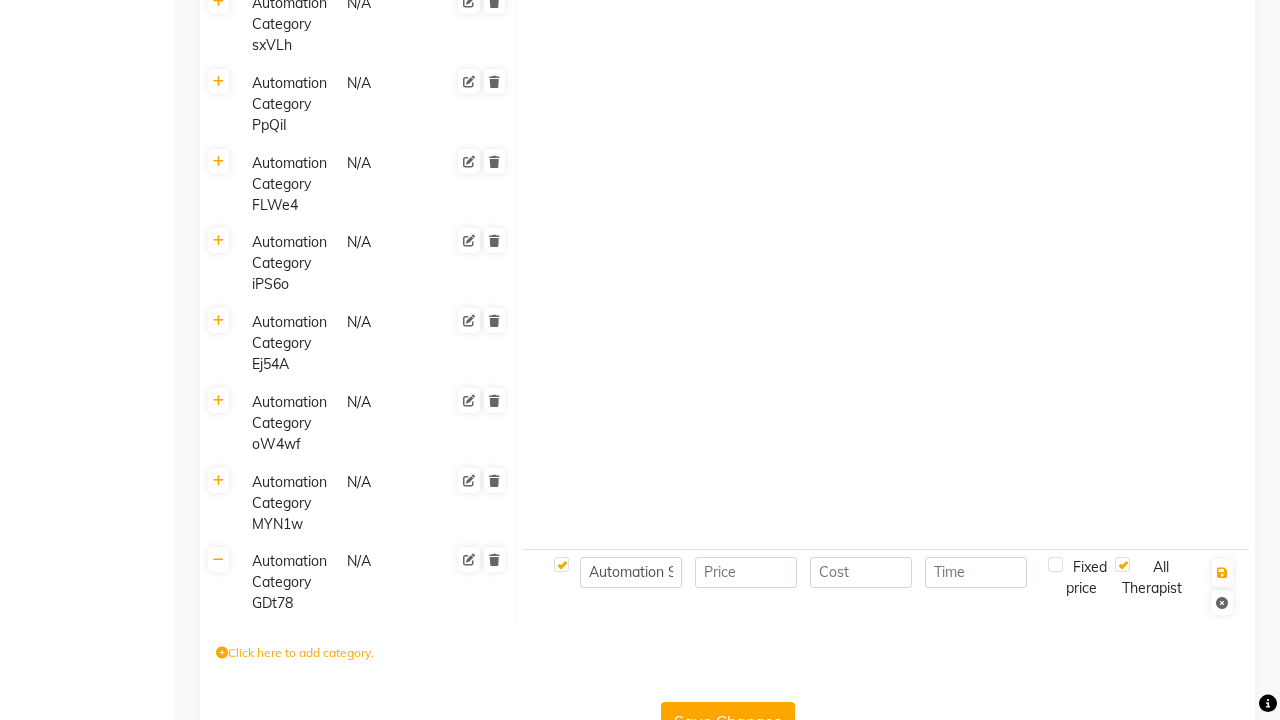 type on "Automation Service- I81xQ" 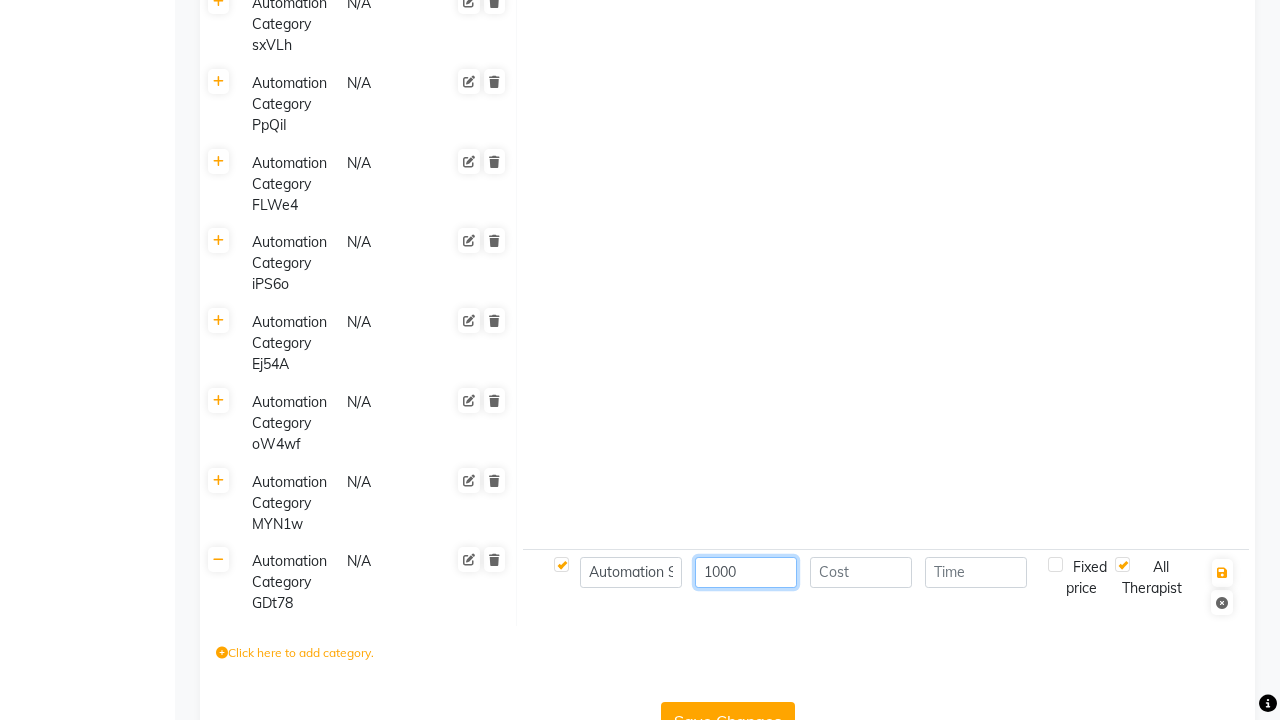 type on "1000" 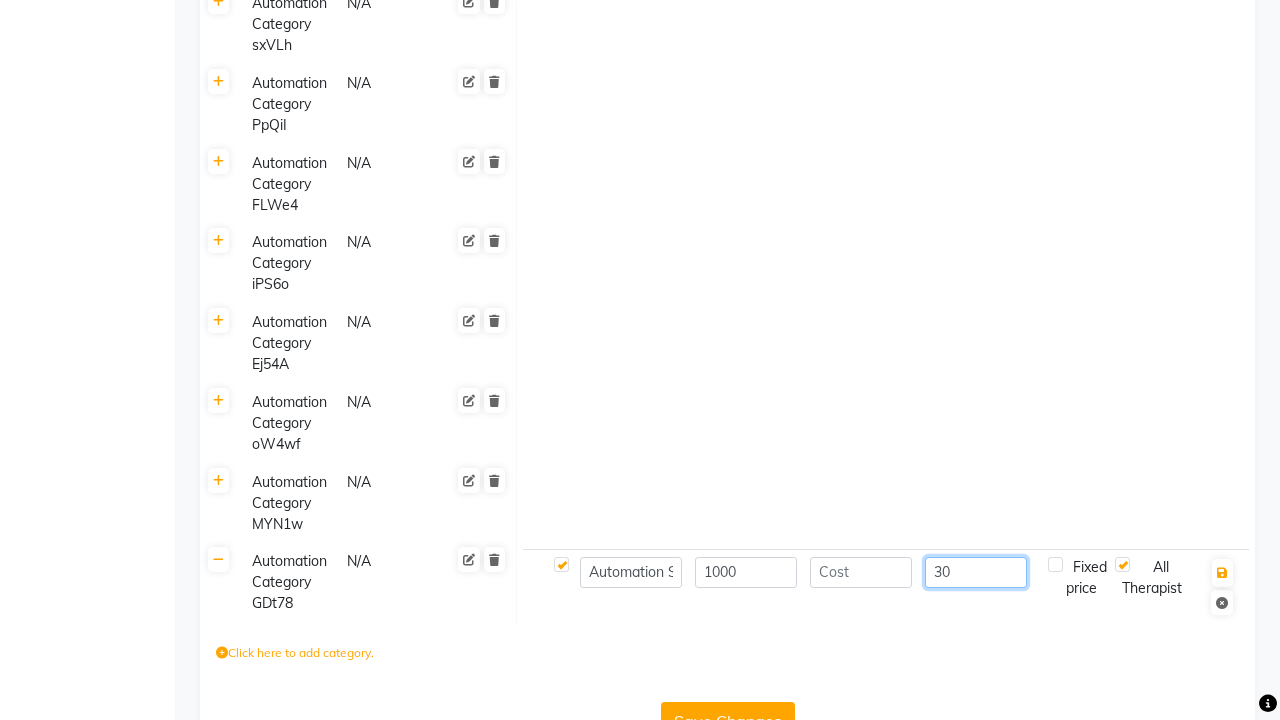 scroll, scrollTop: 0, scrollLeft: 0, axis: both 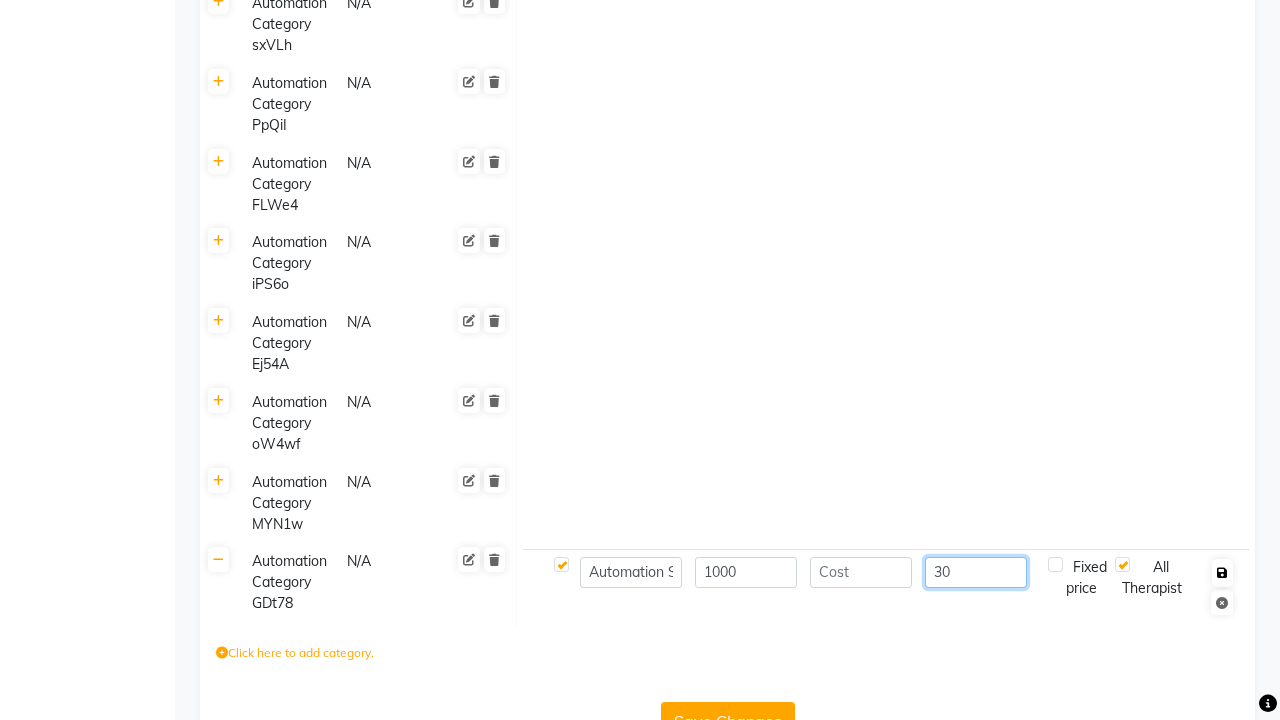 type on "30" 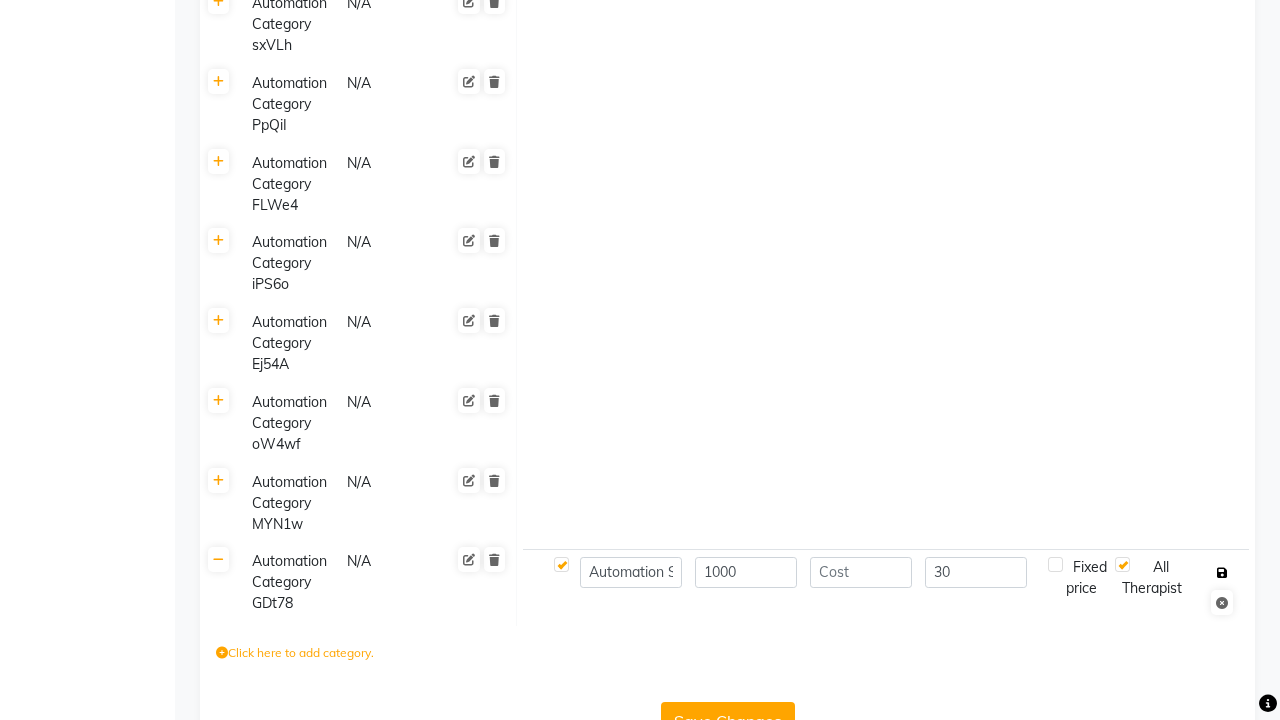 click at bounding box center (1222, 573) 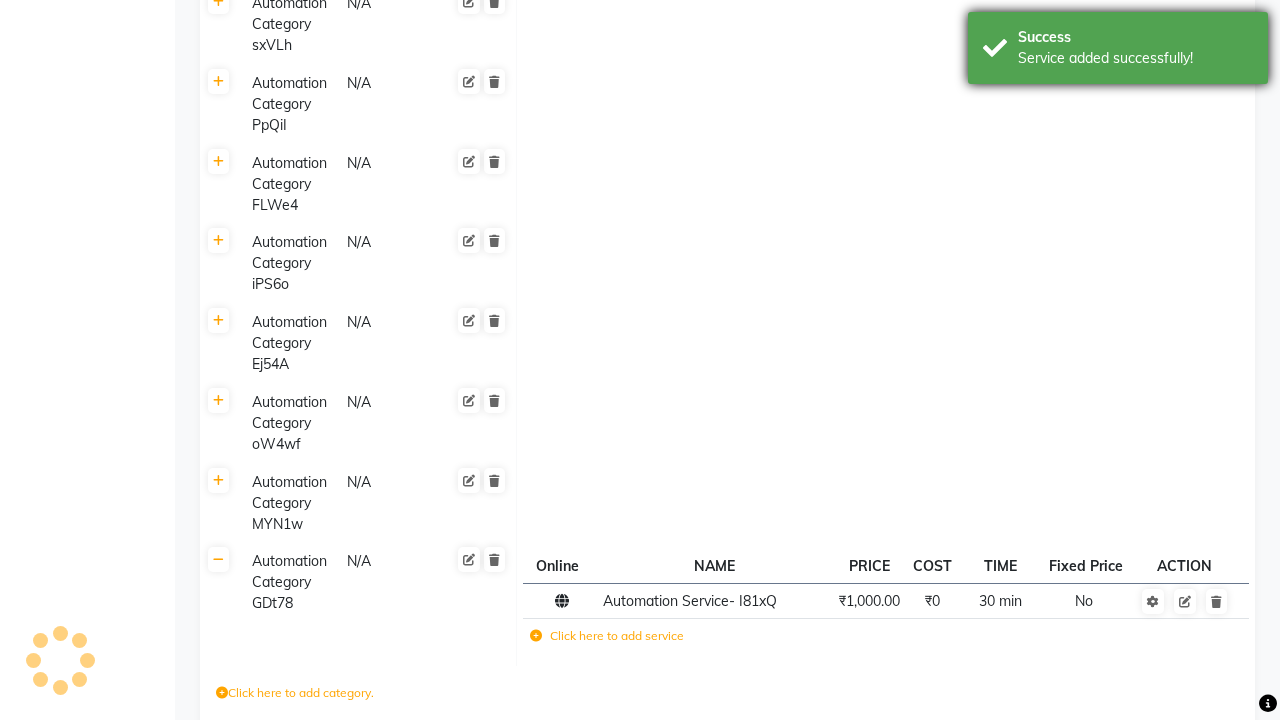 click on "Service added successfully!" at bounding box center (1135, 58) 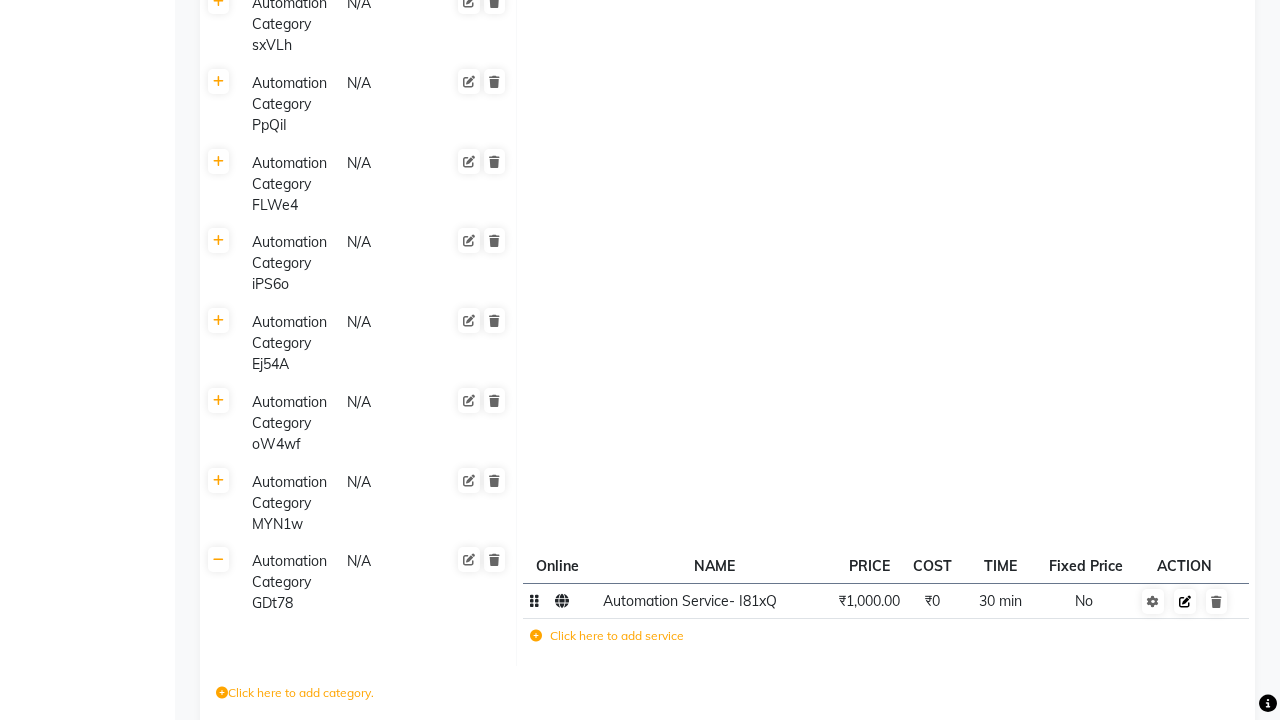 click 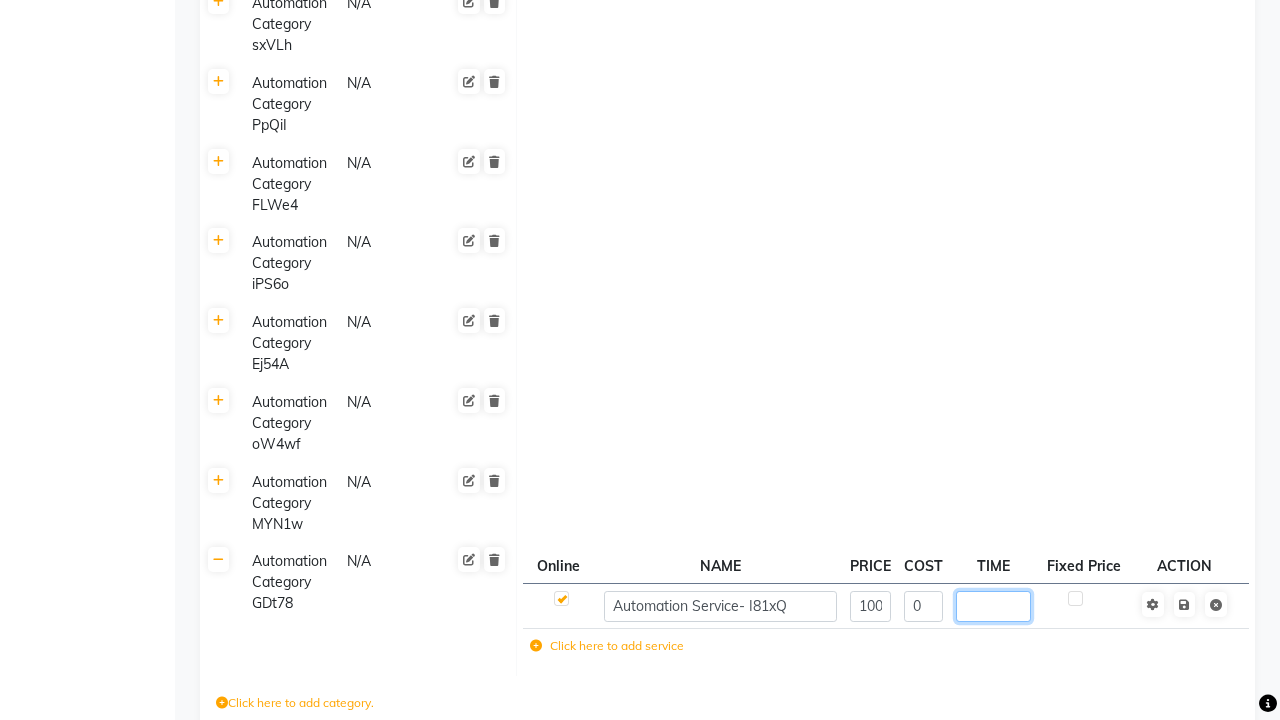 type on "60" 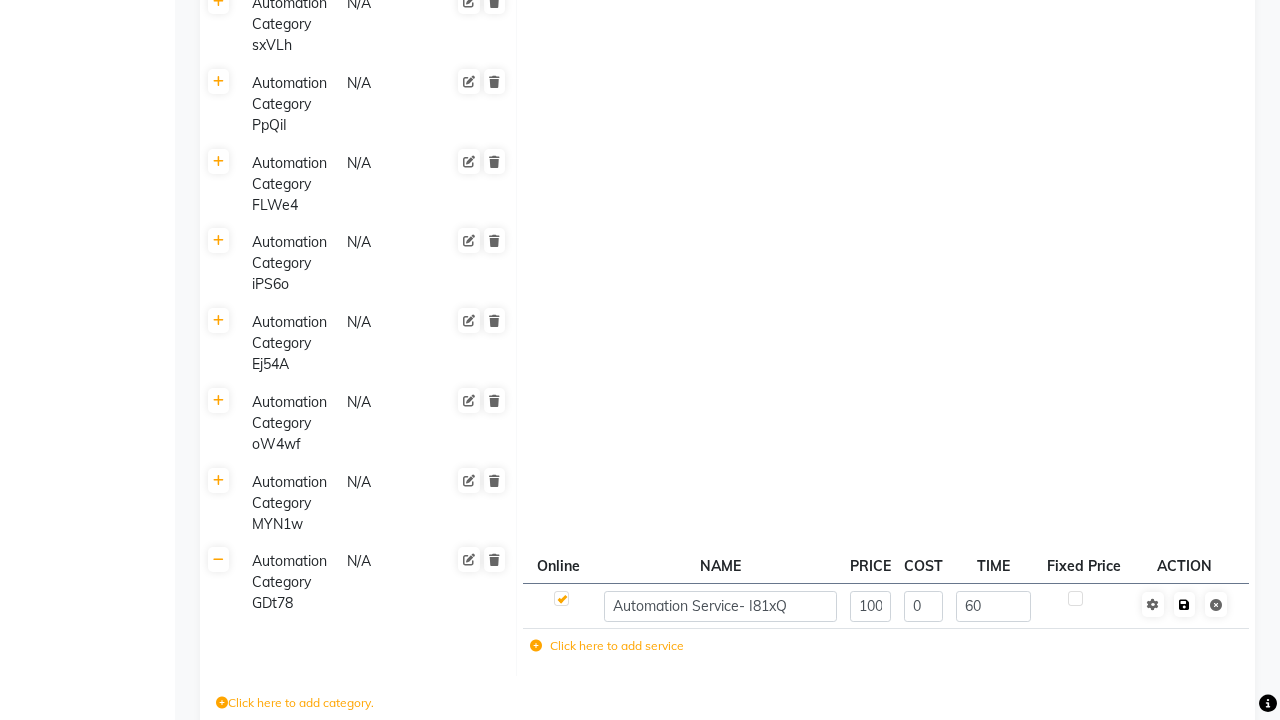 click 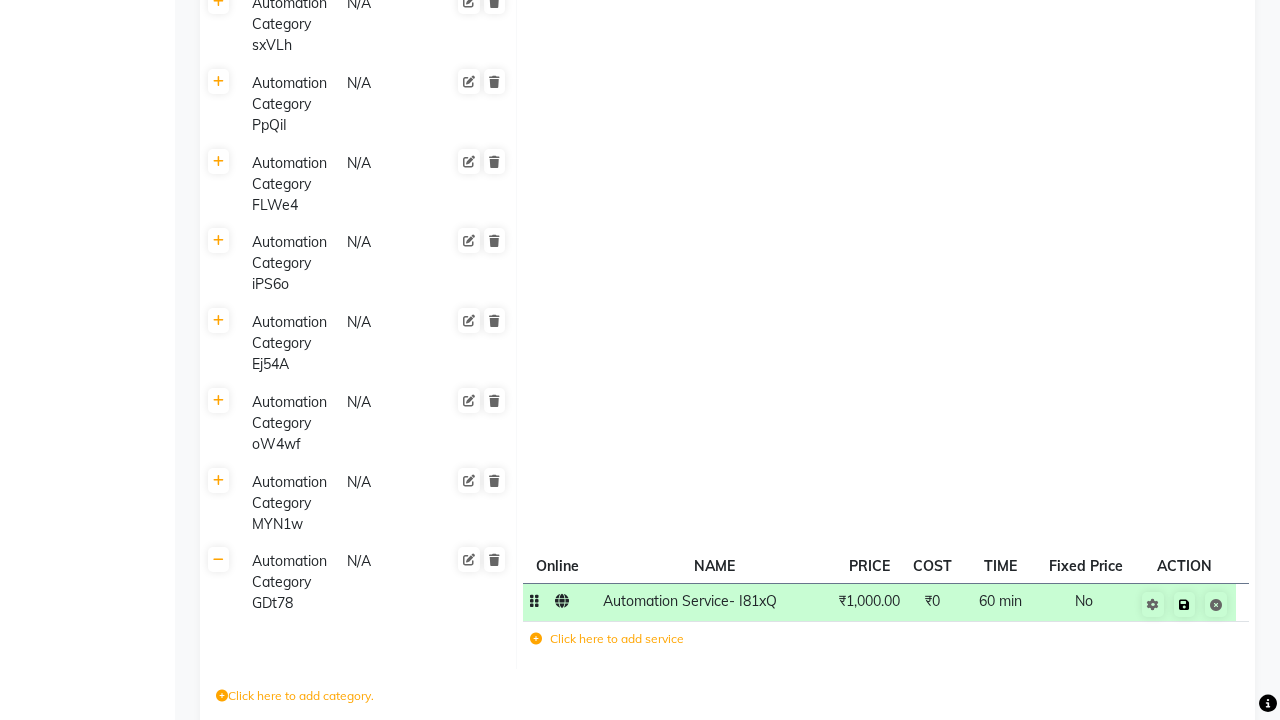click 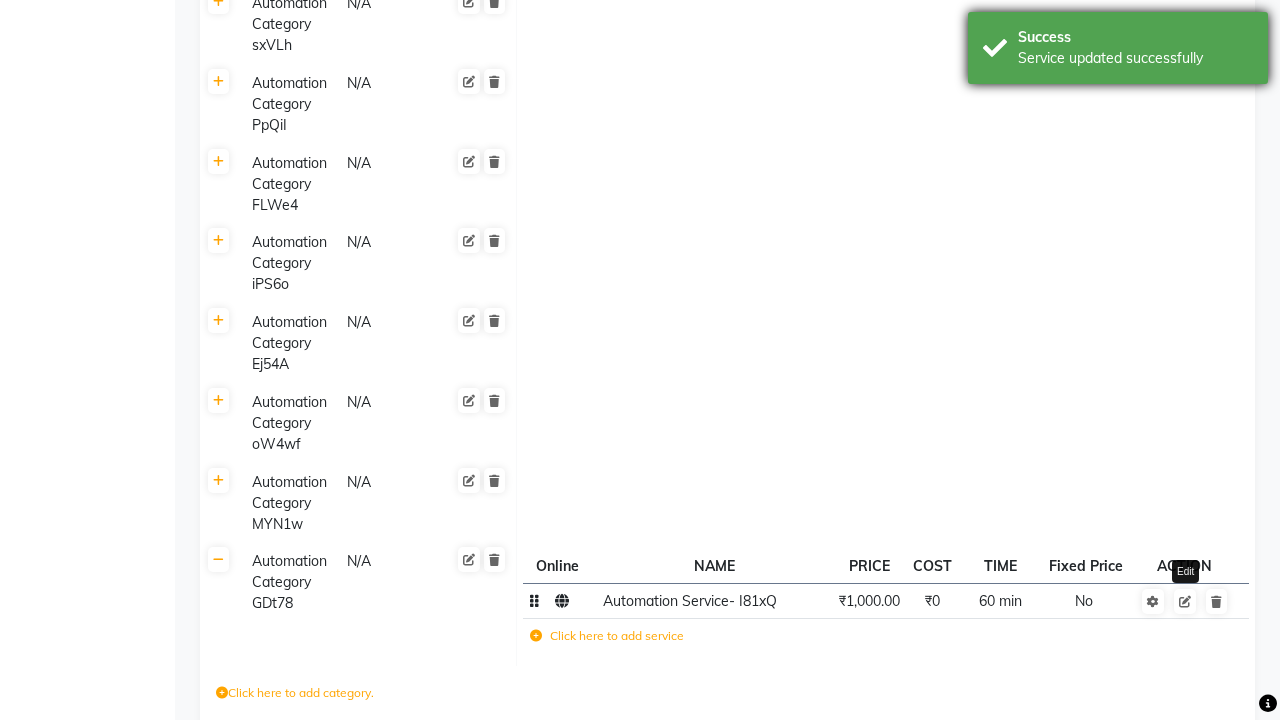 click on "Service updated successfully" at bounding box center (1135, 58) 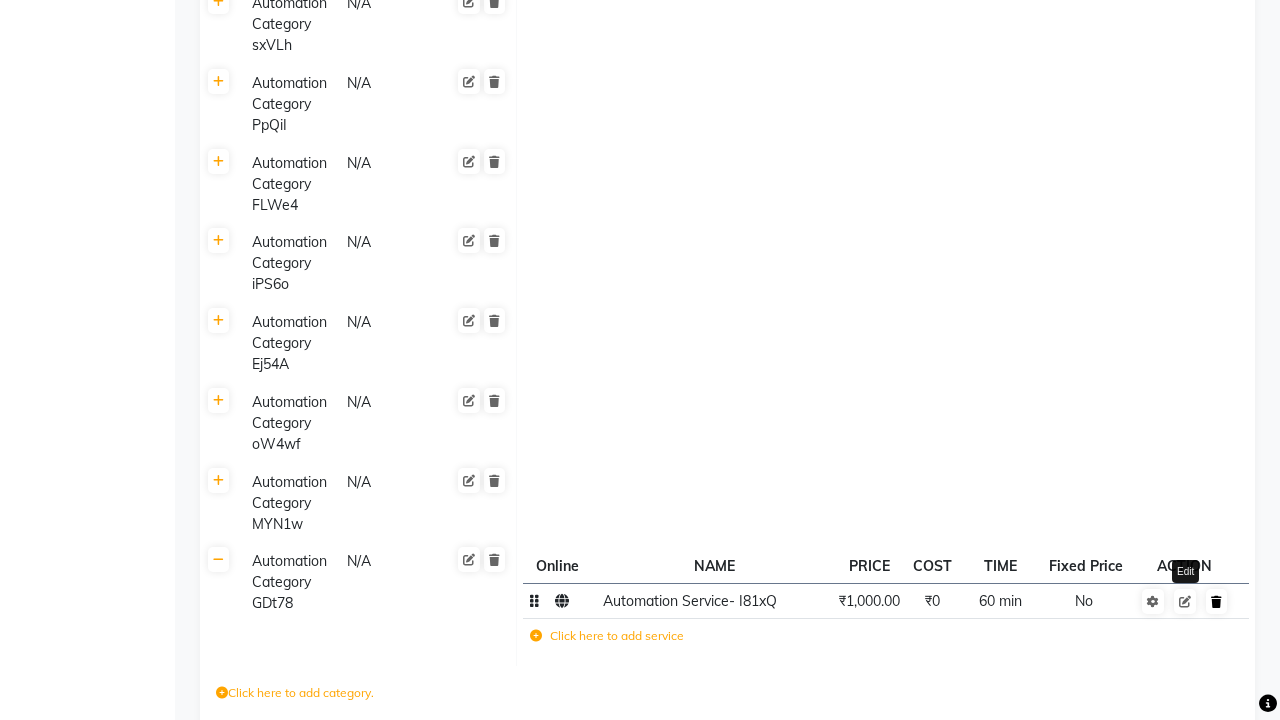 click 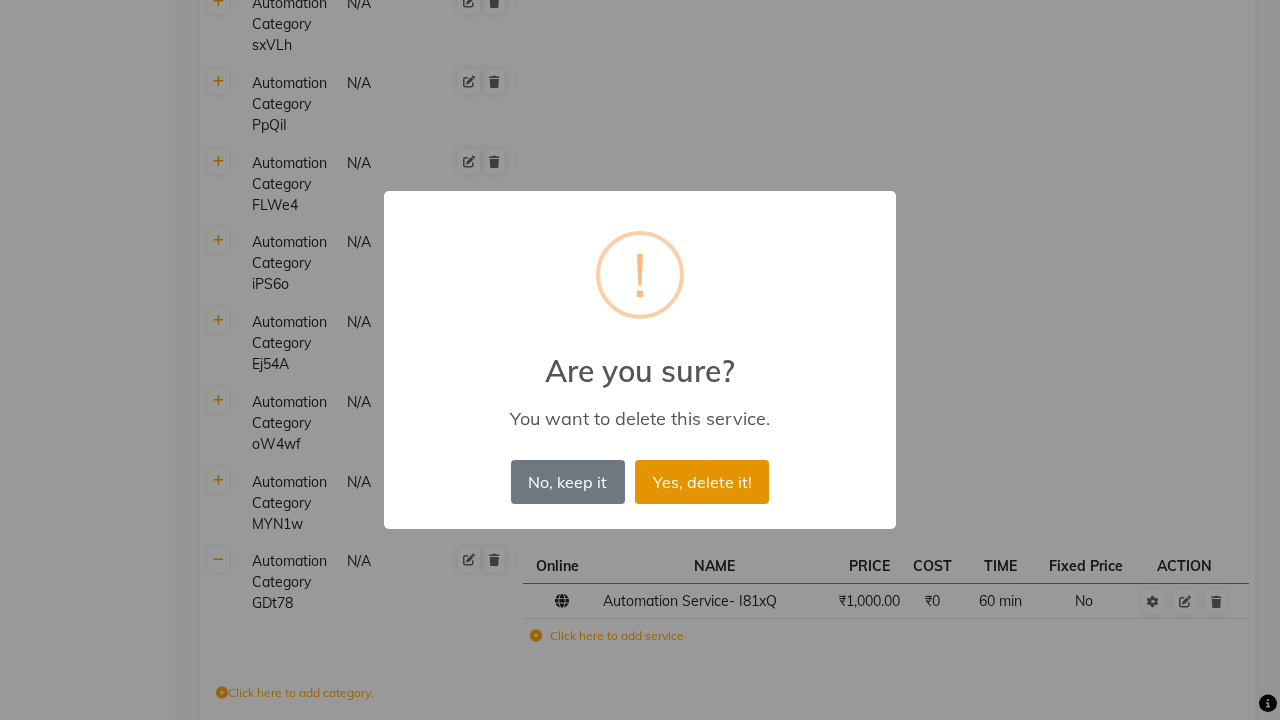 click on "Yes, delete it!" at bounding box center [702, 482] 